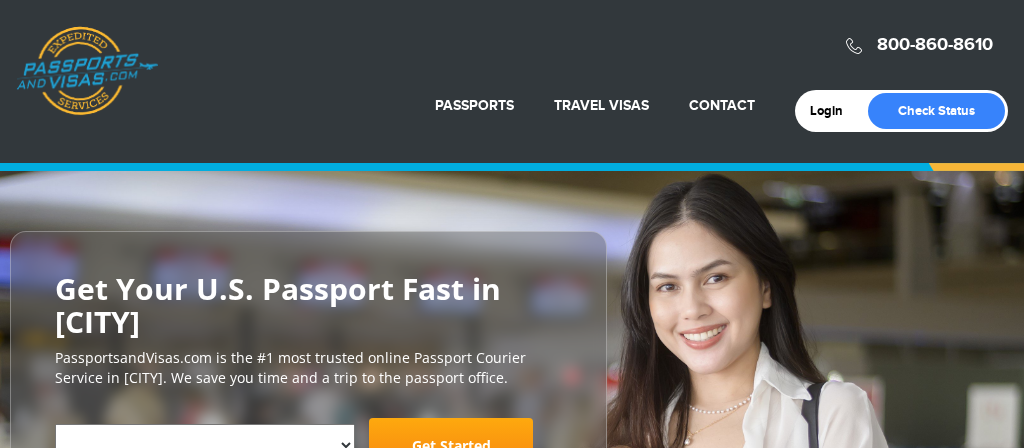scroll, scrollTop: 0, scrollLeft: 0, axis: both 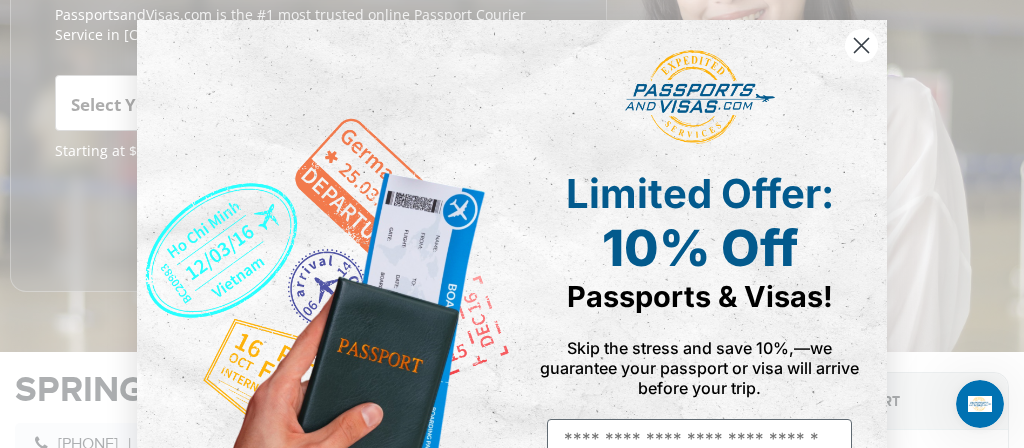 click 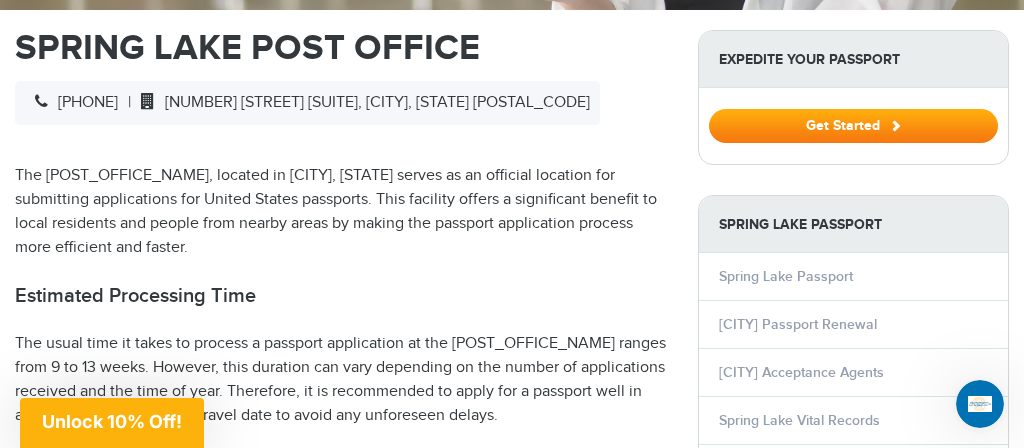 scroll, scrollTop: 684, scrollLeft: 0, axis: vertical 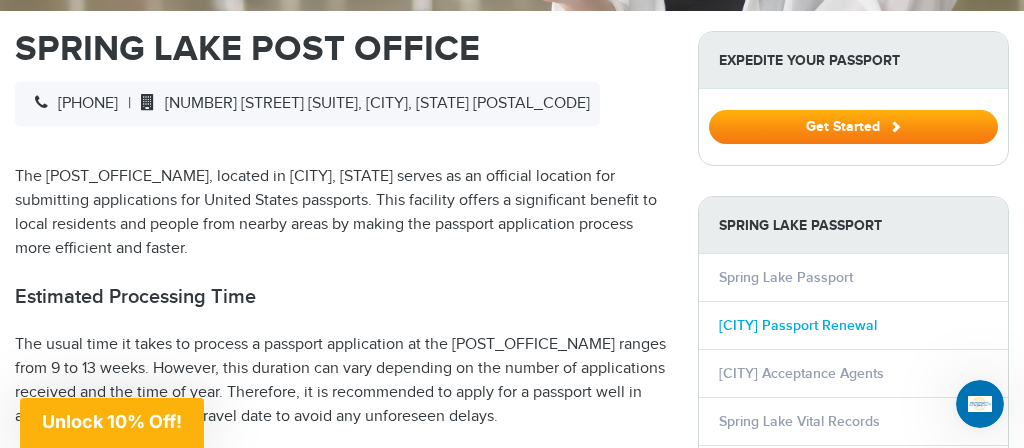 click on "Spring Lake Passport Renewal" at bounding box center [798, 325] 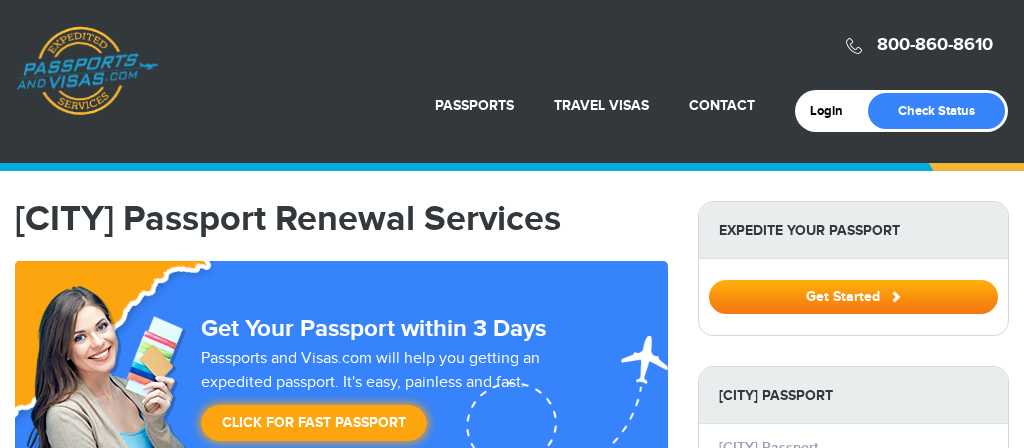 scroll, scrollTop: 0, scrollLeft: 0, axis: both 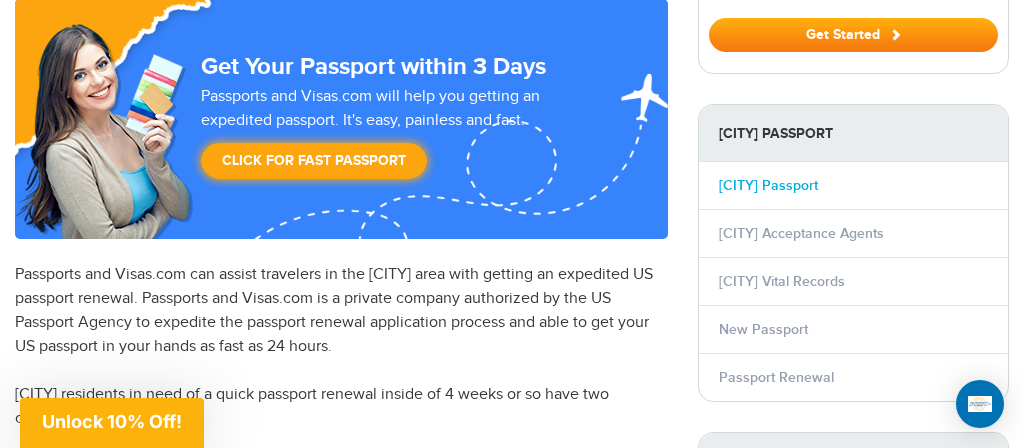 click on "[CITY] Passport" at bounding box center (768, 185) 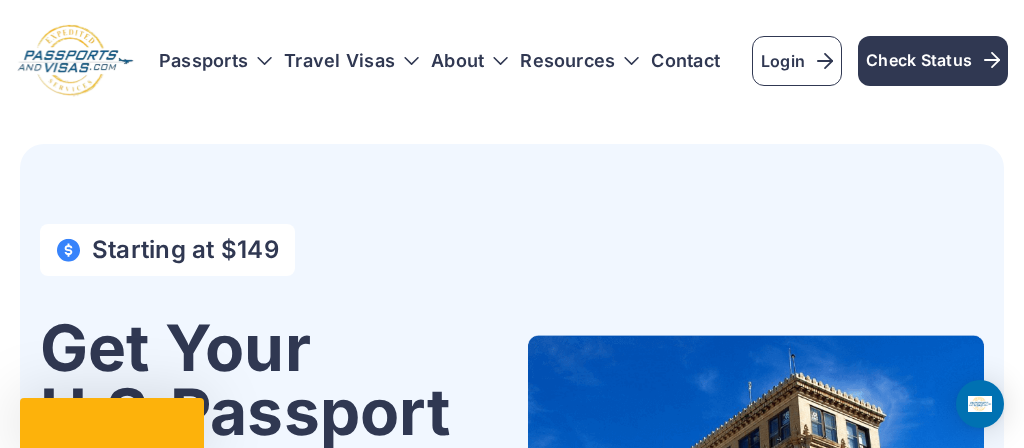 scroll, scrollTop: 0, scrollLeft: 0, axis: both 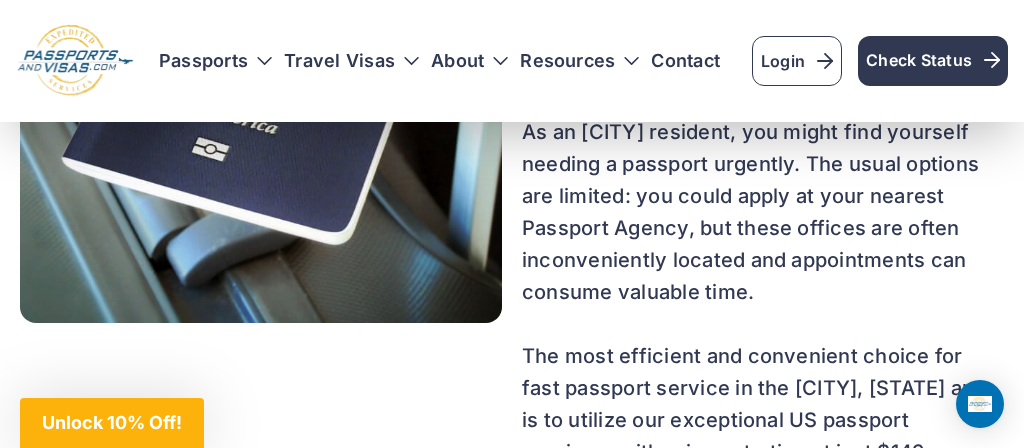click on "Unlock 10% Off!" at bounding box center [112, 423] 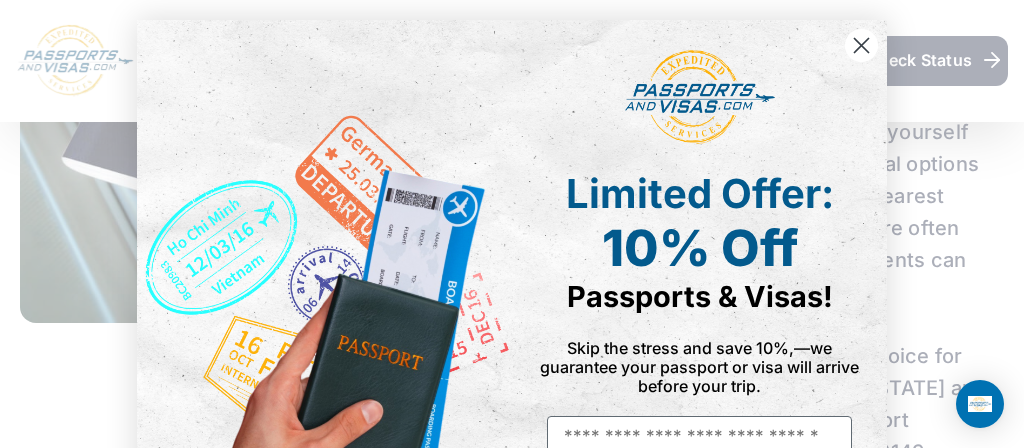 scroll, scrollTop: 20, scrollLeft: 0, axis: vertical 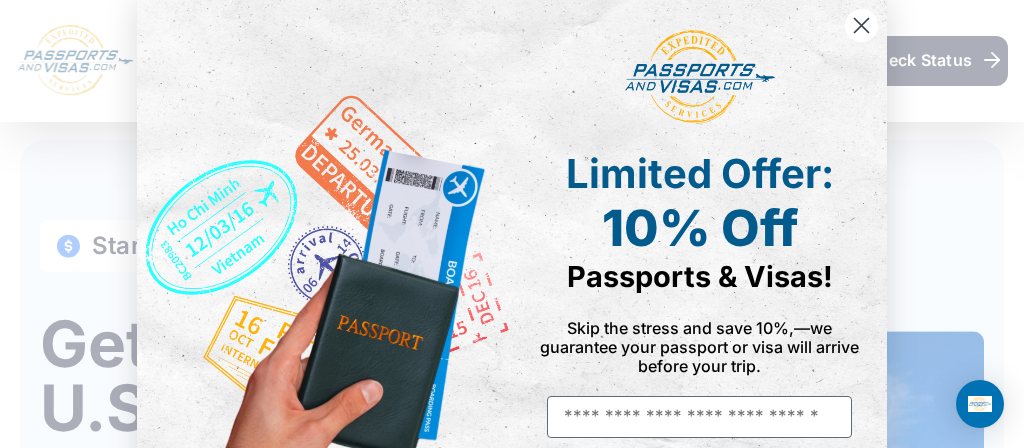 click 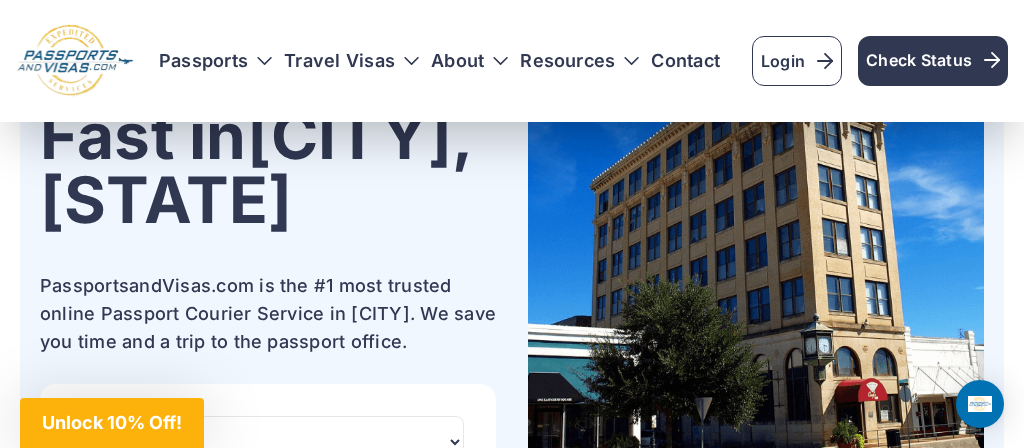 scroll, scrollTop: 341, scrollLeft: 0, axis: vertical 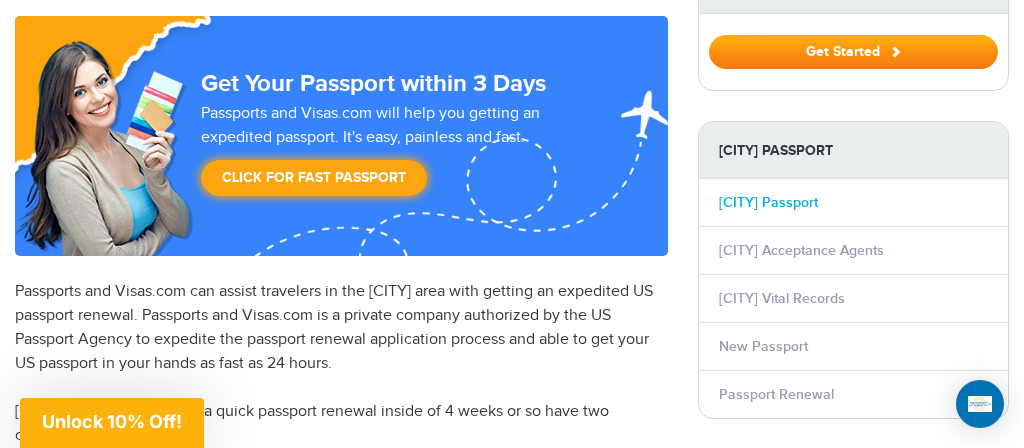 click on "[CITY] Passport" at bounding box center (768, 202) 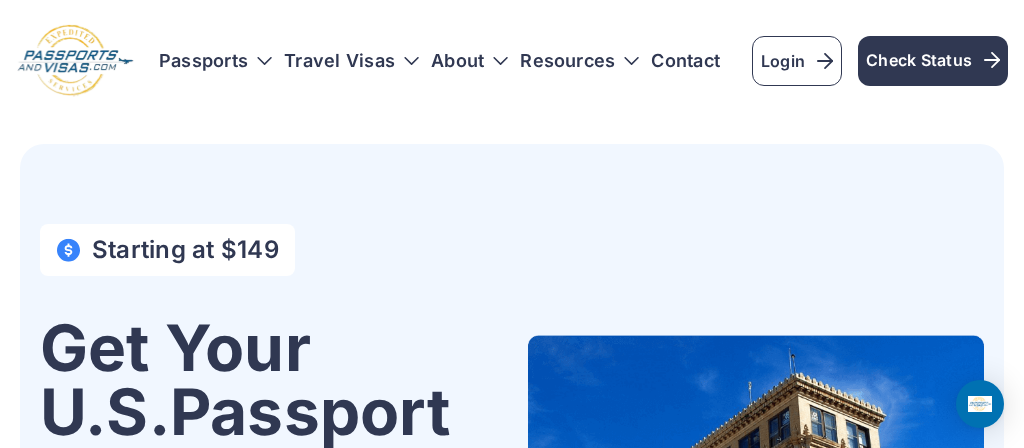scroll, scrollTop: 0, scrollLeft: 0, axis: both 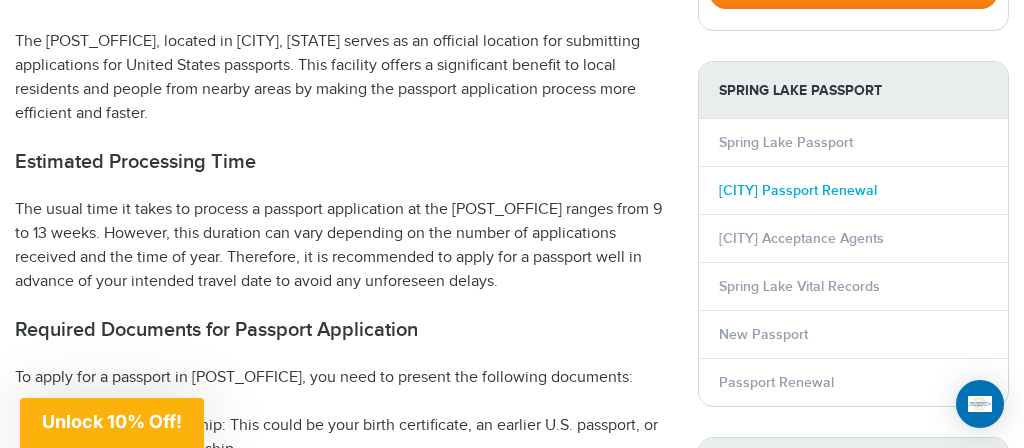 click on "Spring Lake Passport Renewal" at bounding box center [798, 190] 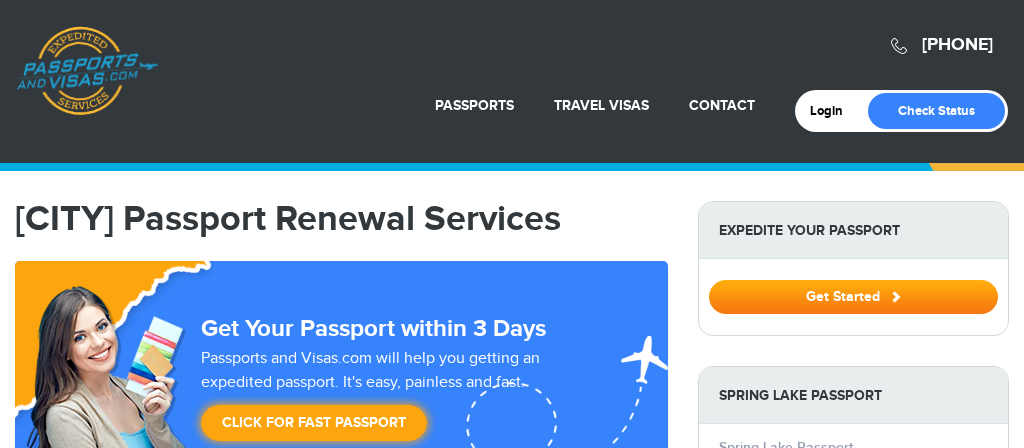 scroll, scrollTop: 0, scrollLeft: 0, axis: both 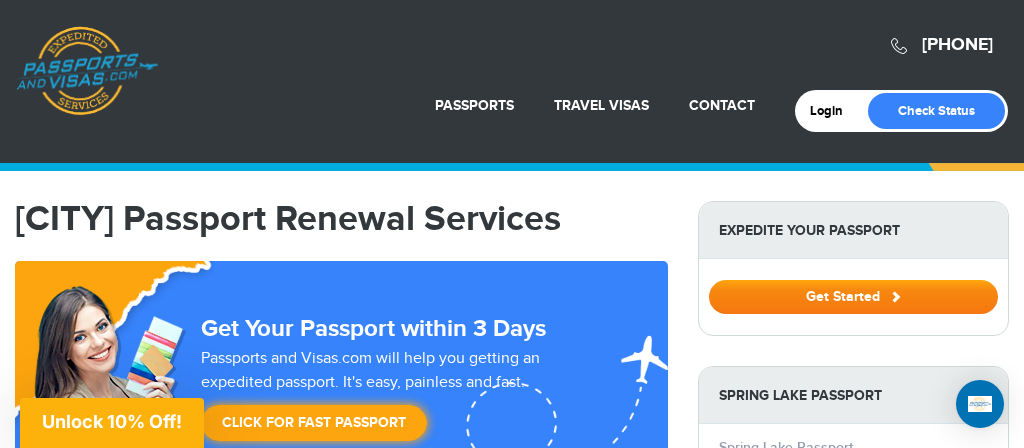 click on "Get Started" at bounding box center (853, 297) 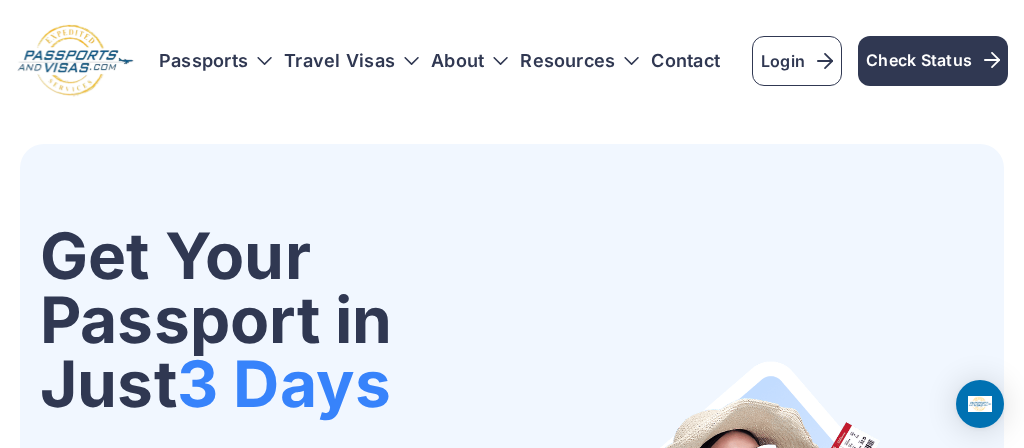 scroll, scrollTop: 0, scrollLeft: 0, axis: both 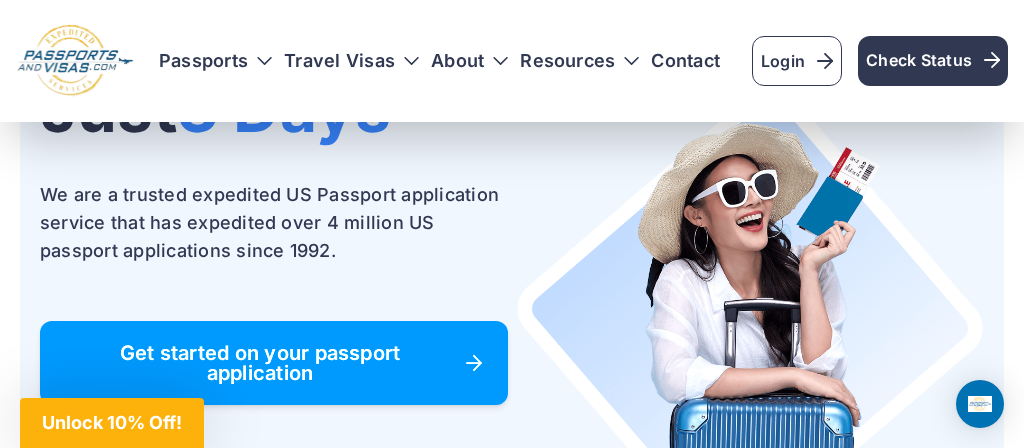 click on "Get started on your passport application" at bounding box center [274, 363] 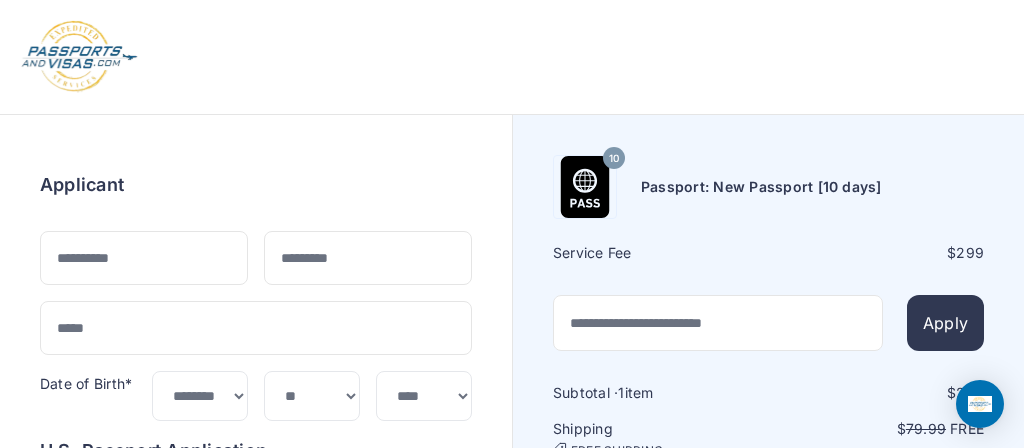 select on "***" 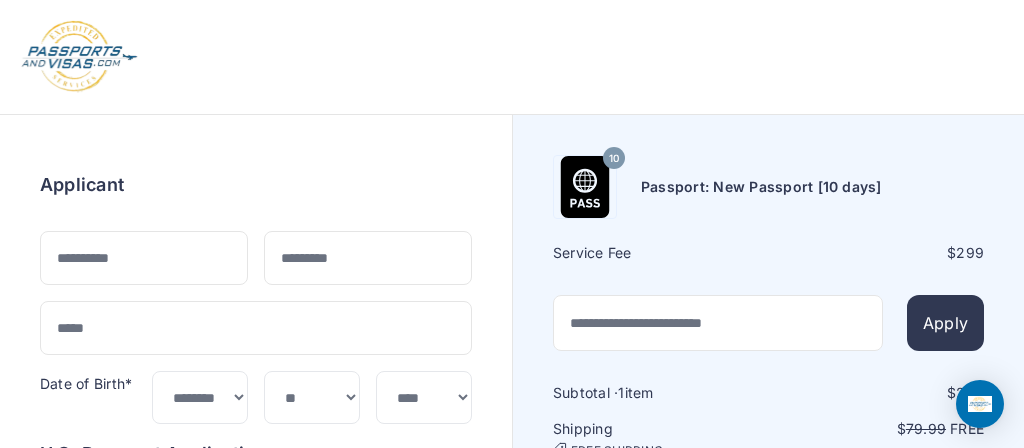 scroll, scrollTop: 0, scrollLeft: 0, axis: both 